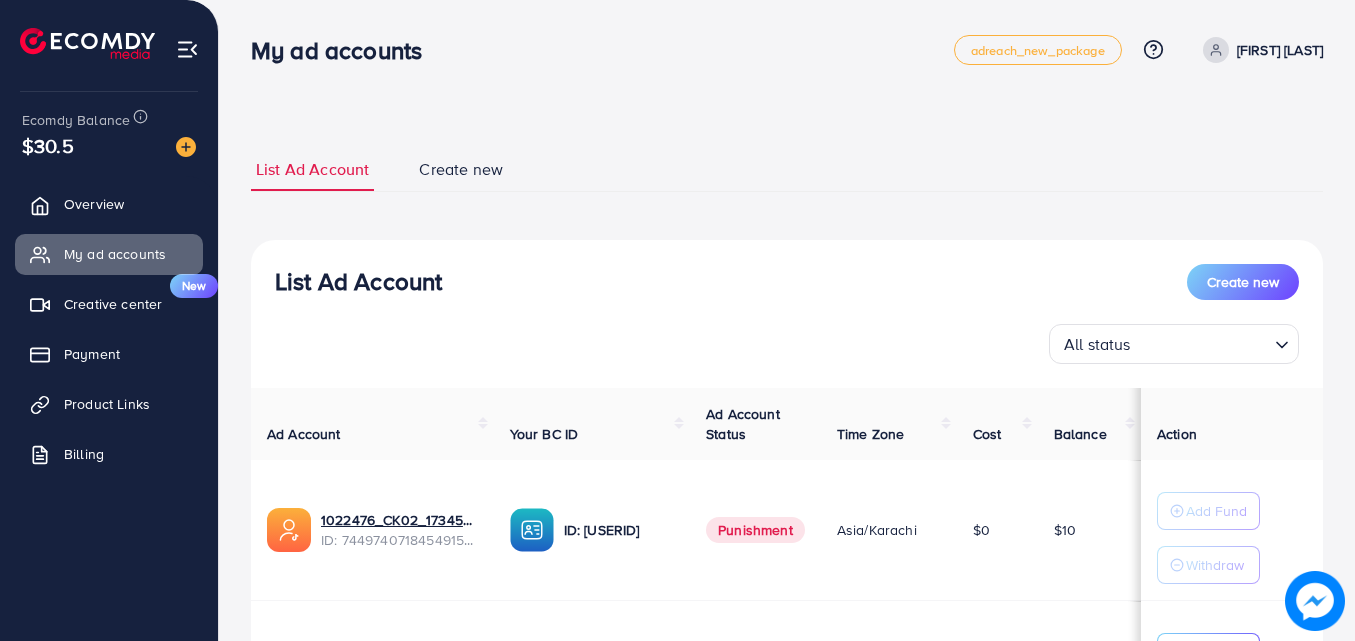 scroll, scrollTop: 240, scrollLeft: 0, axis: vertical 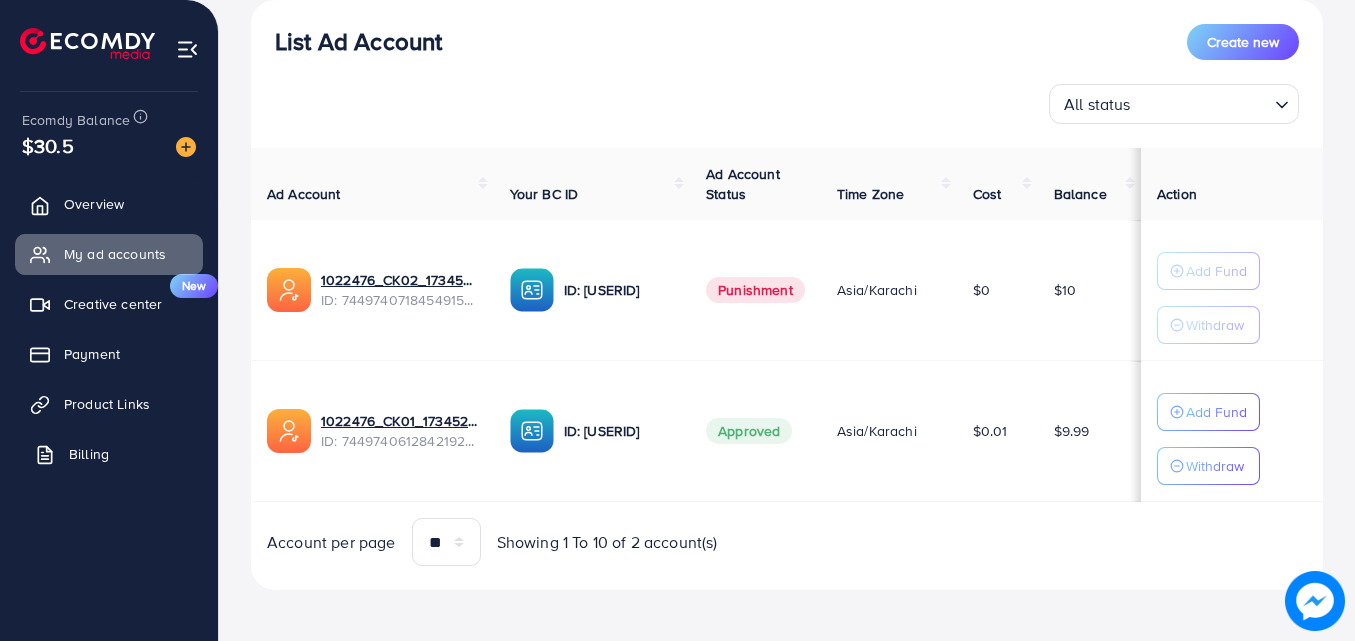 drag, startPoint x: 0, startPoint y: 0, endPoint x: 61, endPoint y: 443, distance: 447.18005 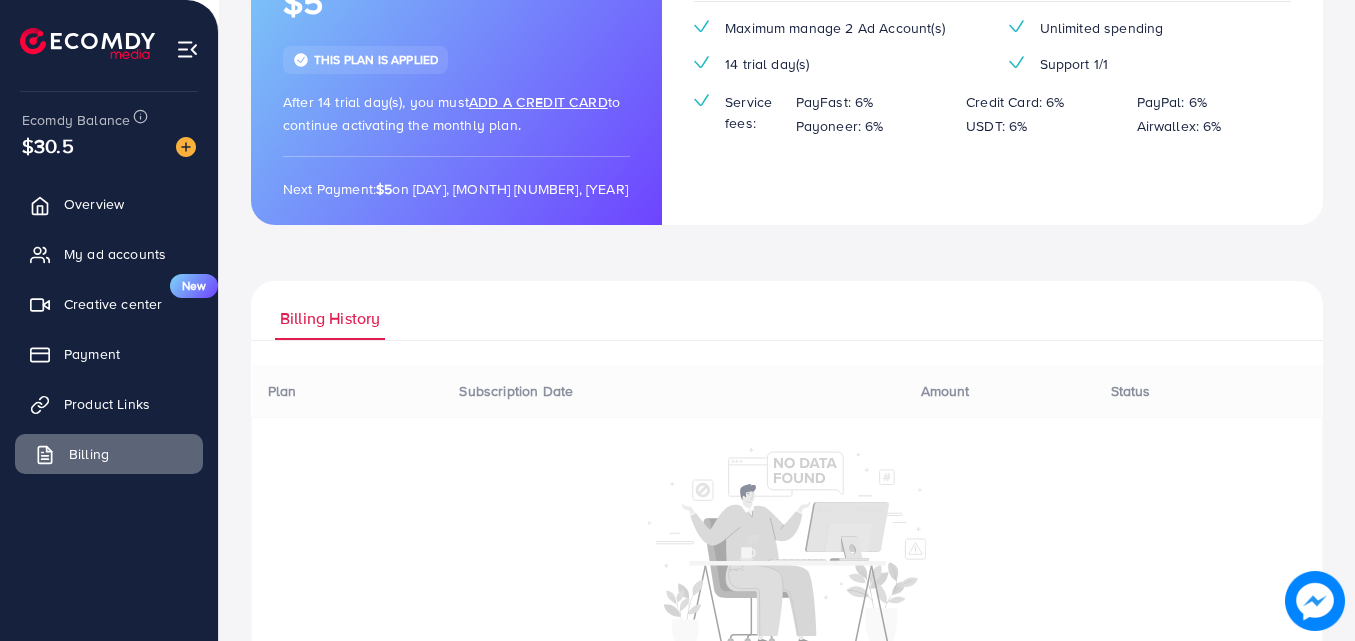 scroll, scrollTop: 0, scrollLeft: 0, axis: both 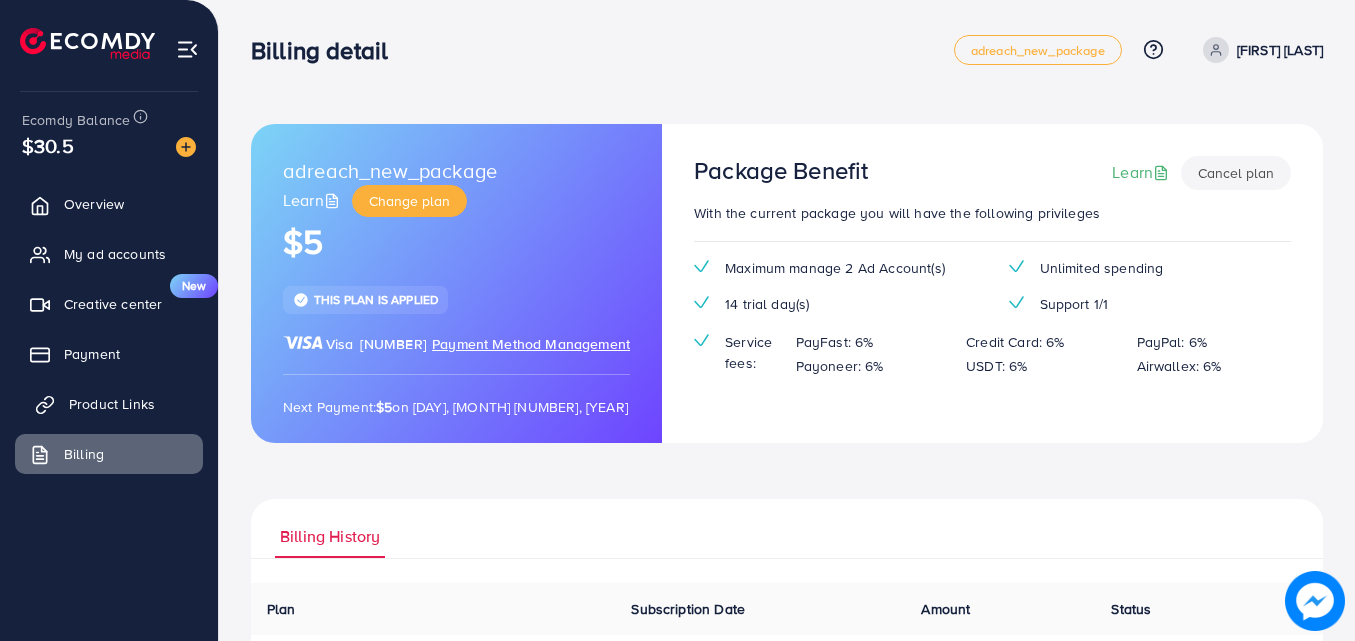 click on "Product Links" at bounding box center (112, 404) 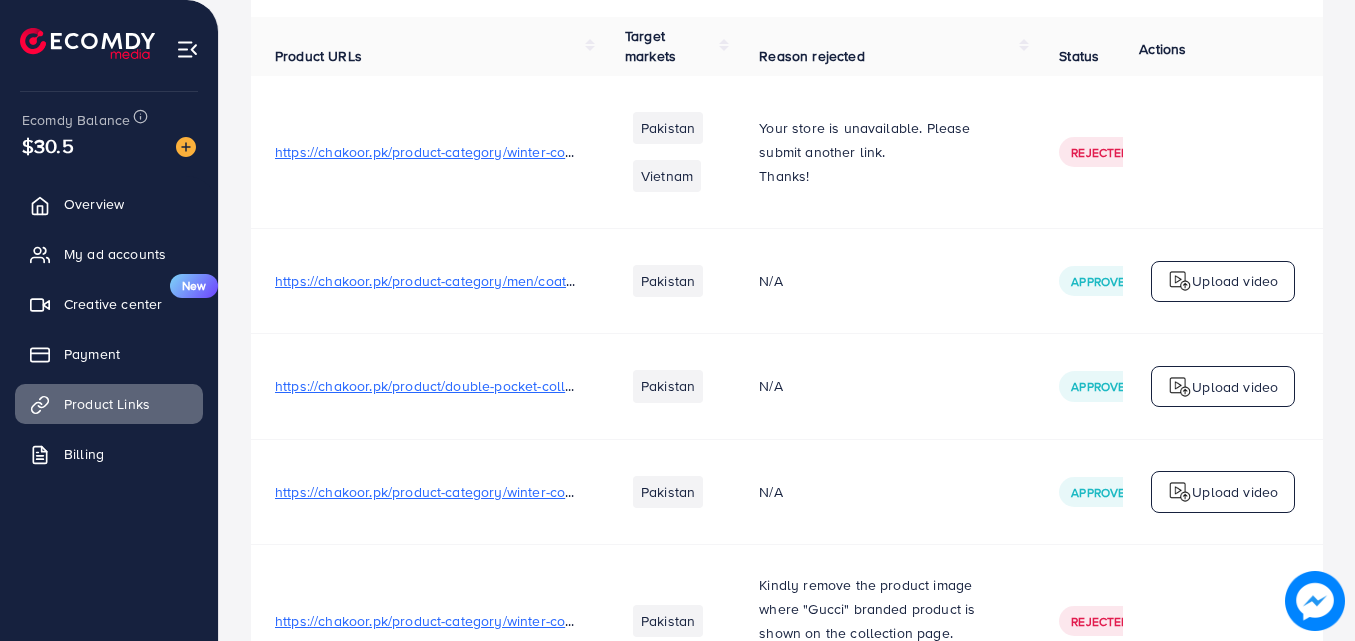 scroll, scrollTop: 0, scrollLeft: 0, axis: both 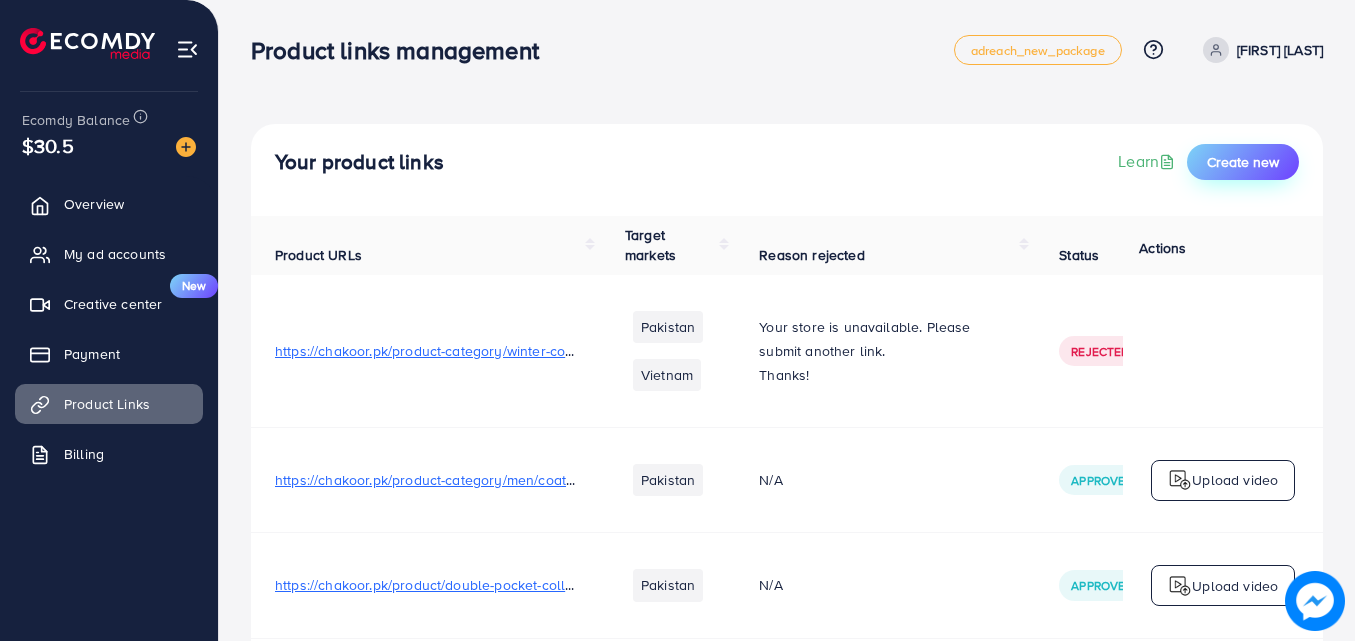 click on "Create new" at bounding box center (1243, 162) 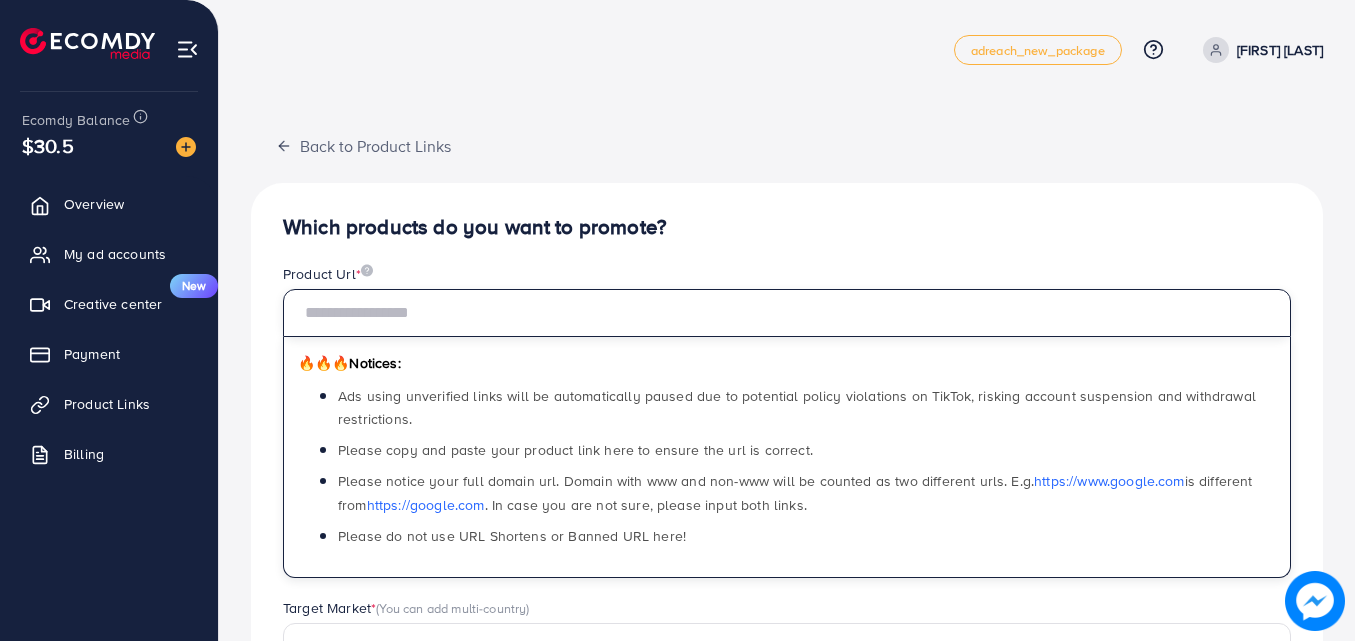 click at bounding box center [787, 313] 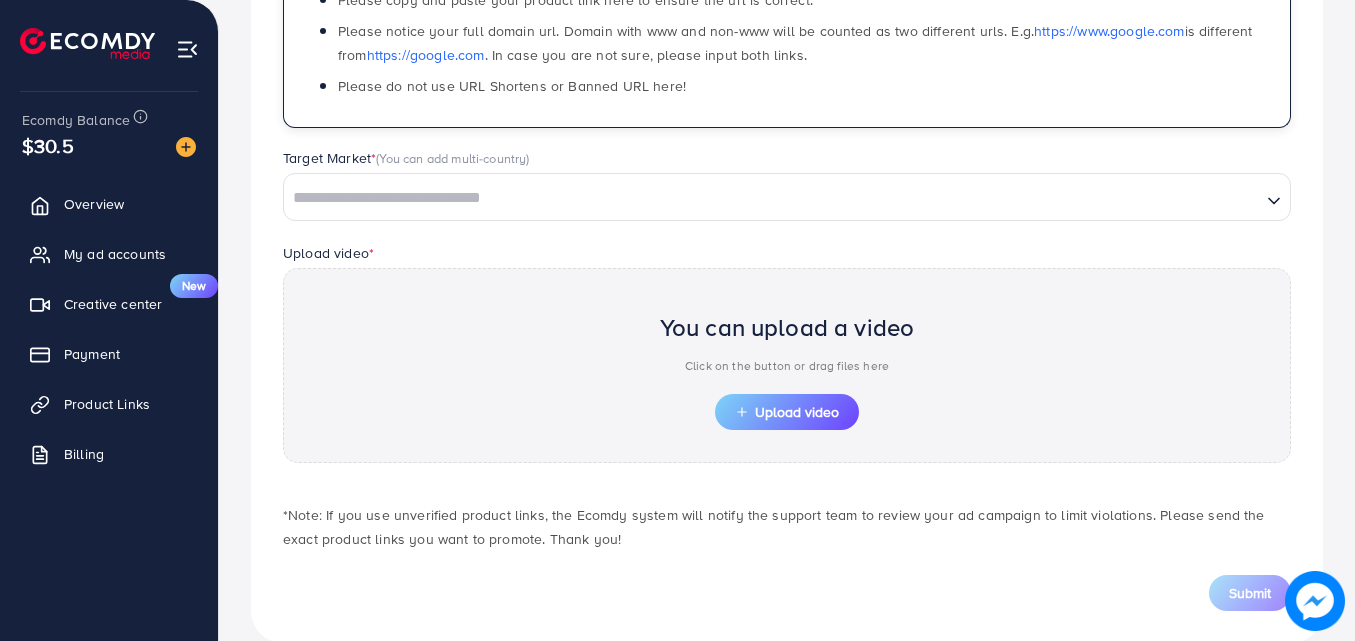 scroll, scrollTop: 484, scrollLeft: 0, axis: vertical 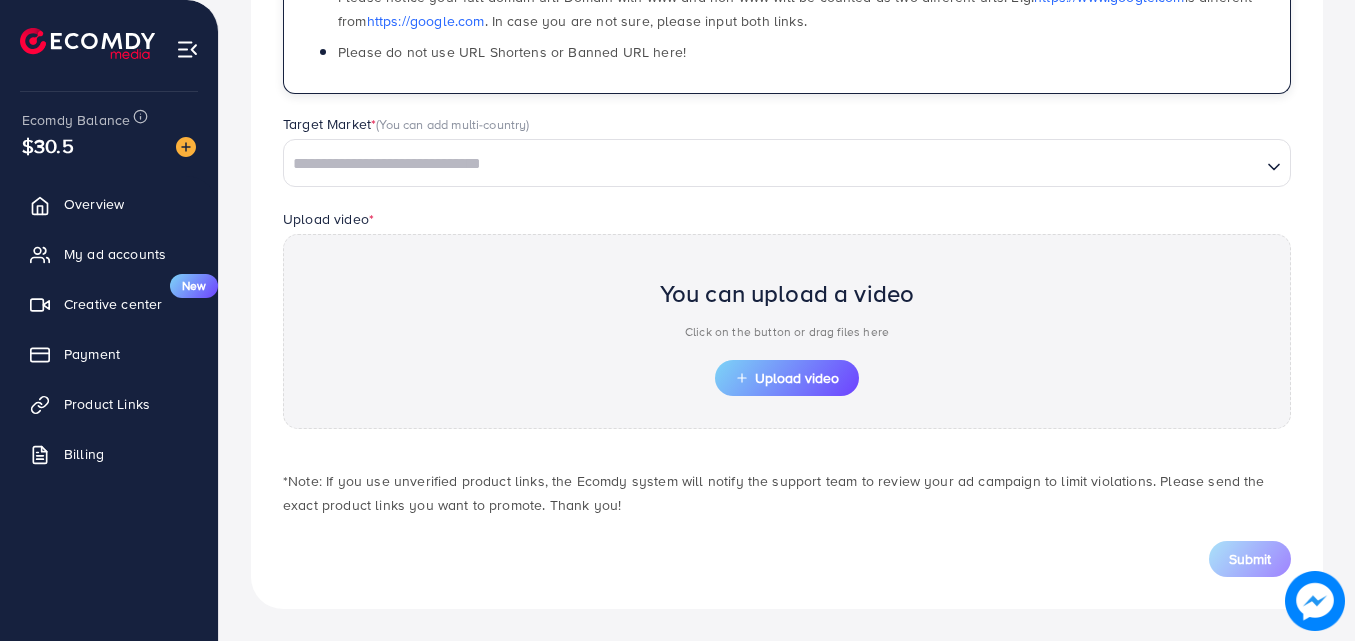 type on "**********" 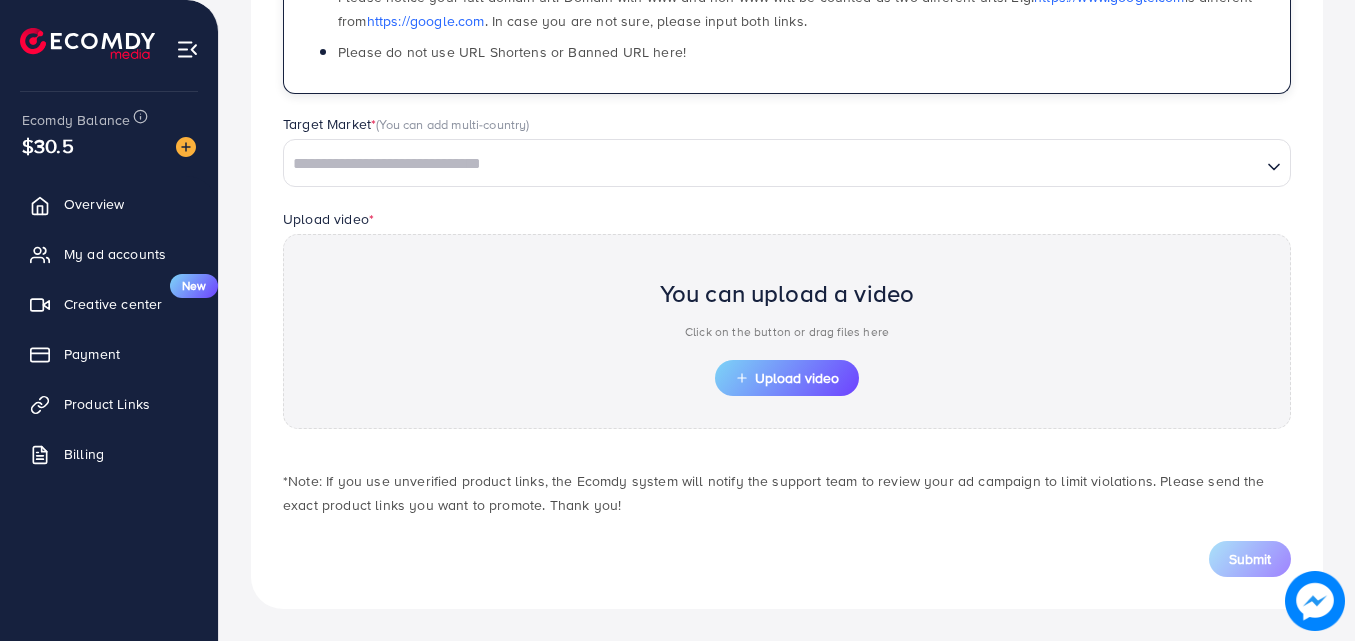 click at bounding box center [772, 164] 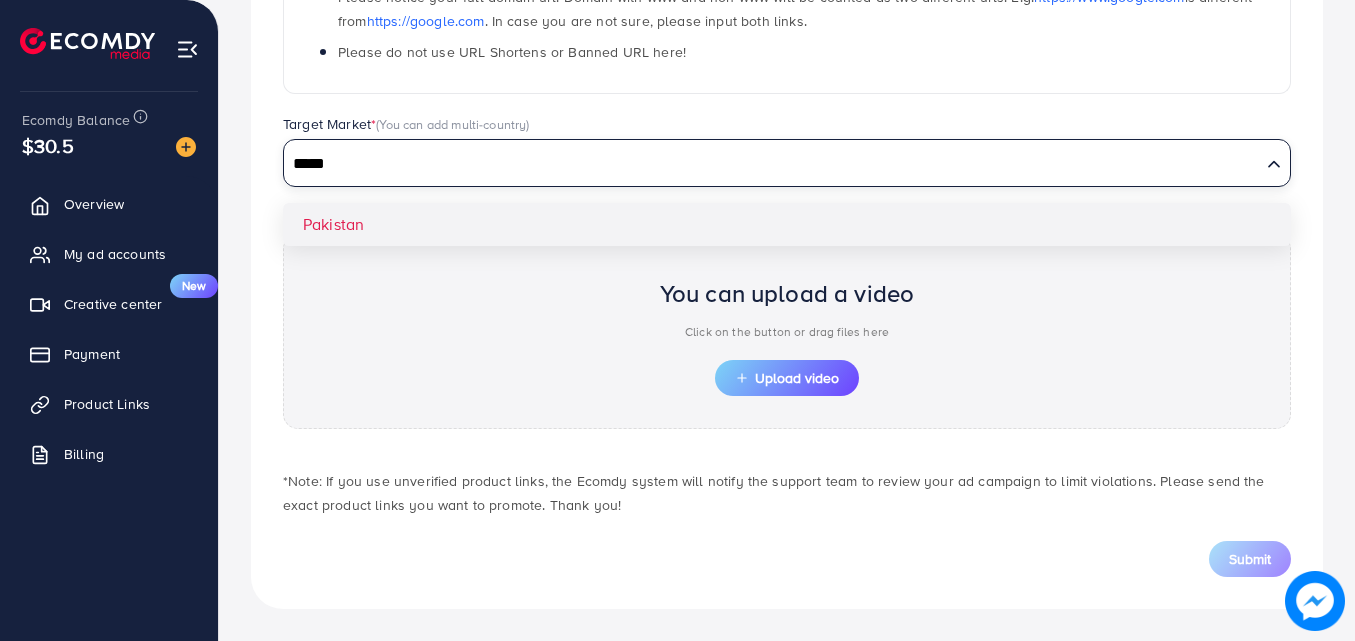 type on "*****" 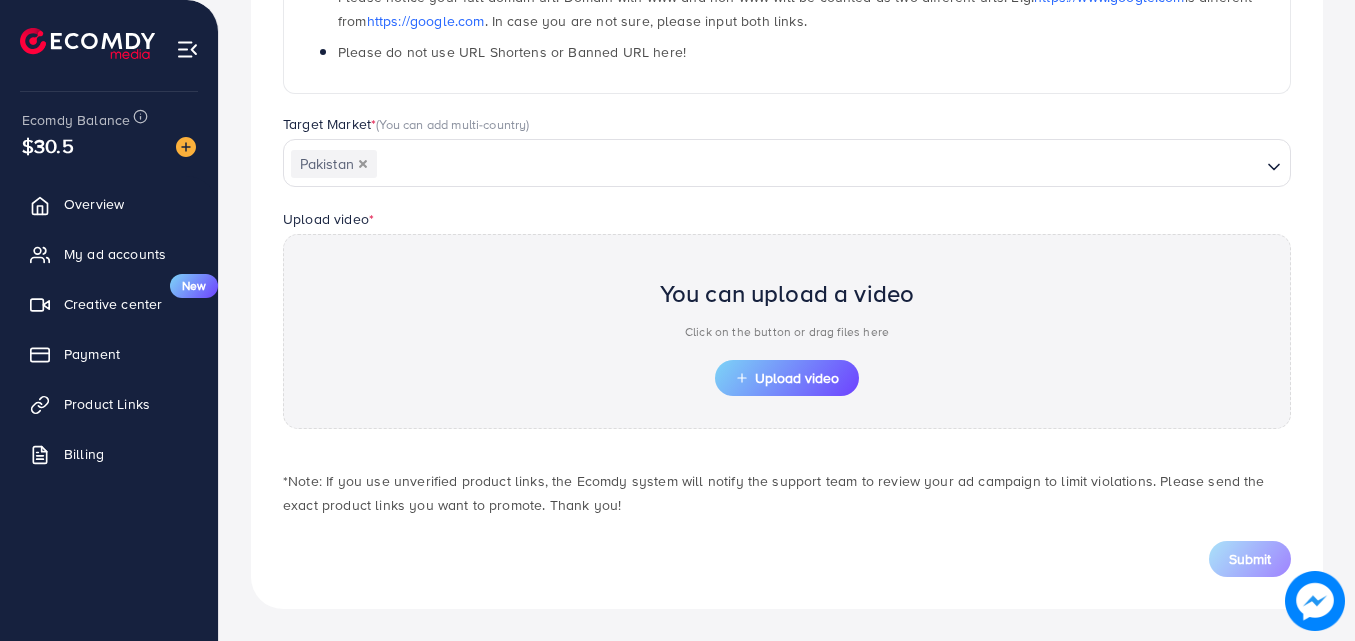 click on "**********" at bounding box center (787, 154) 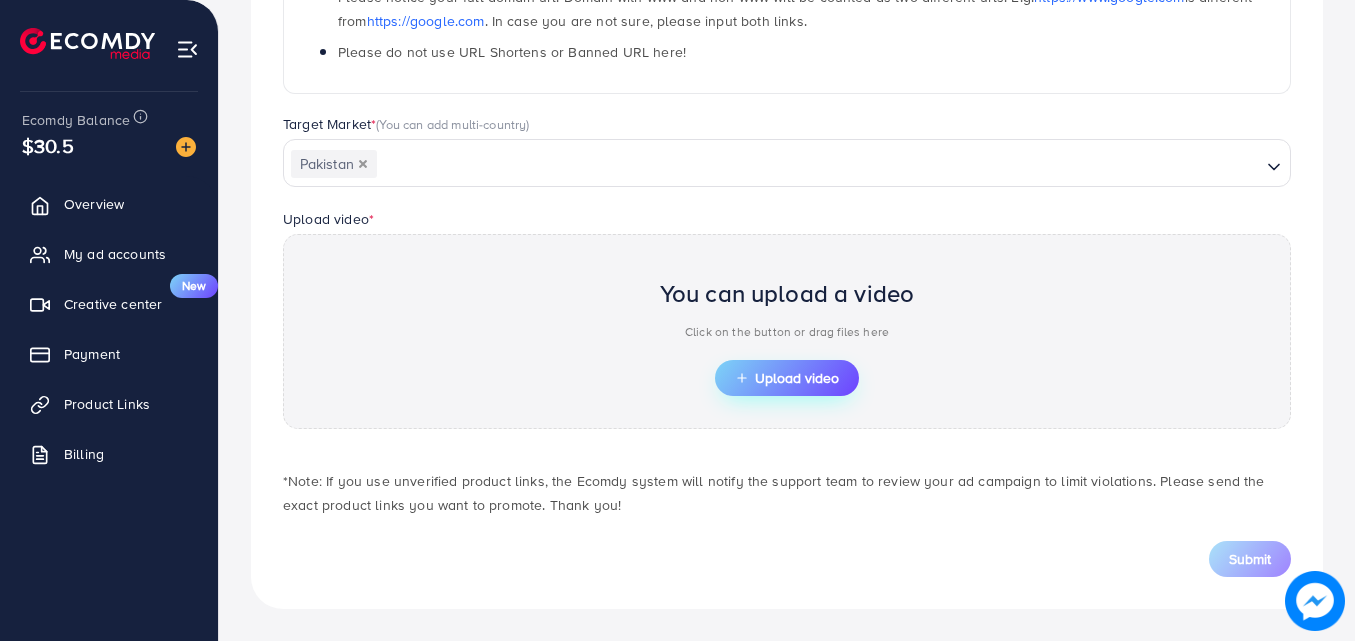 click on "Upload video" at bounding box center [787, 378] 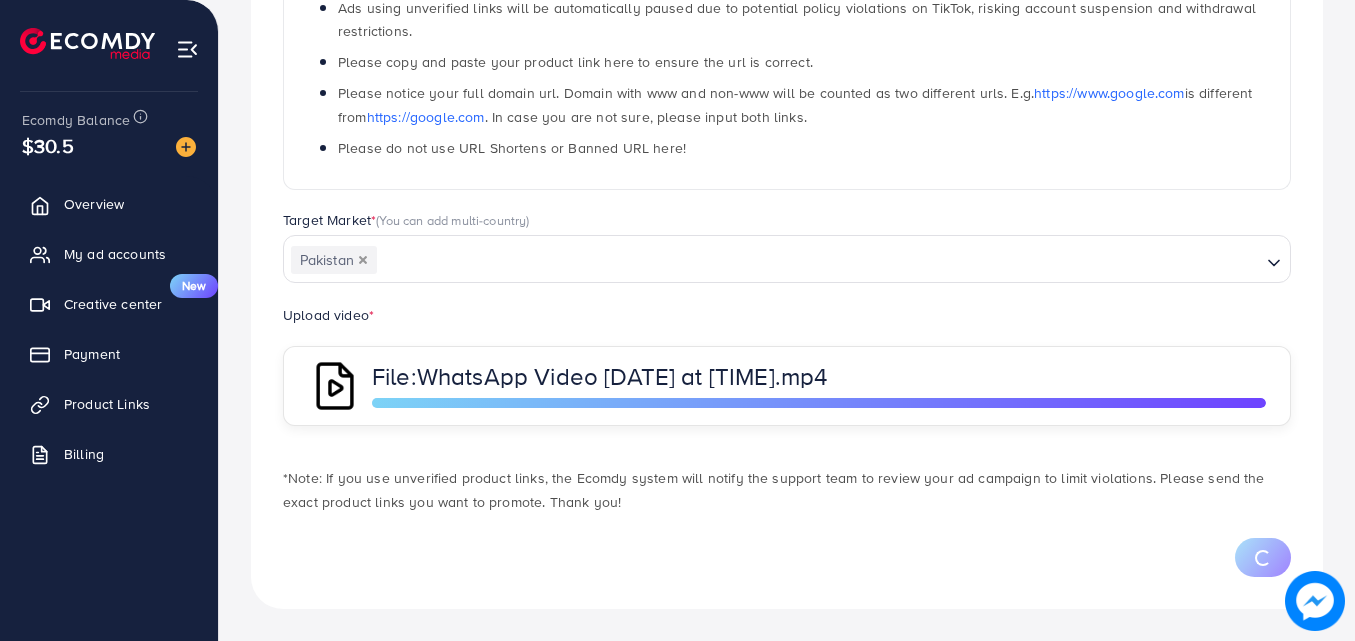 scroll, scrollTop: 484, scrollLeft: 0, axis: vertical 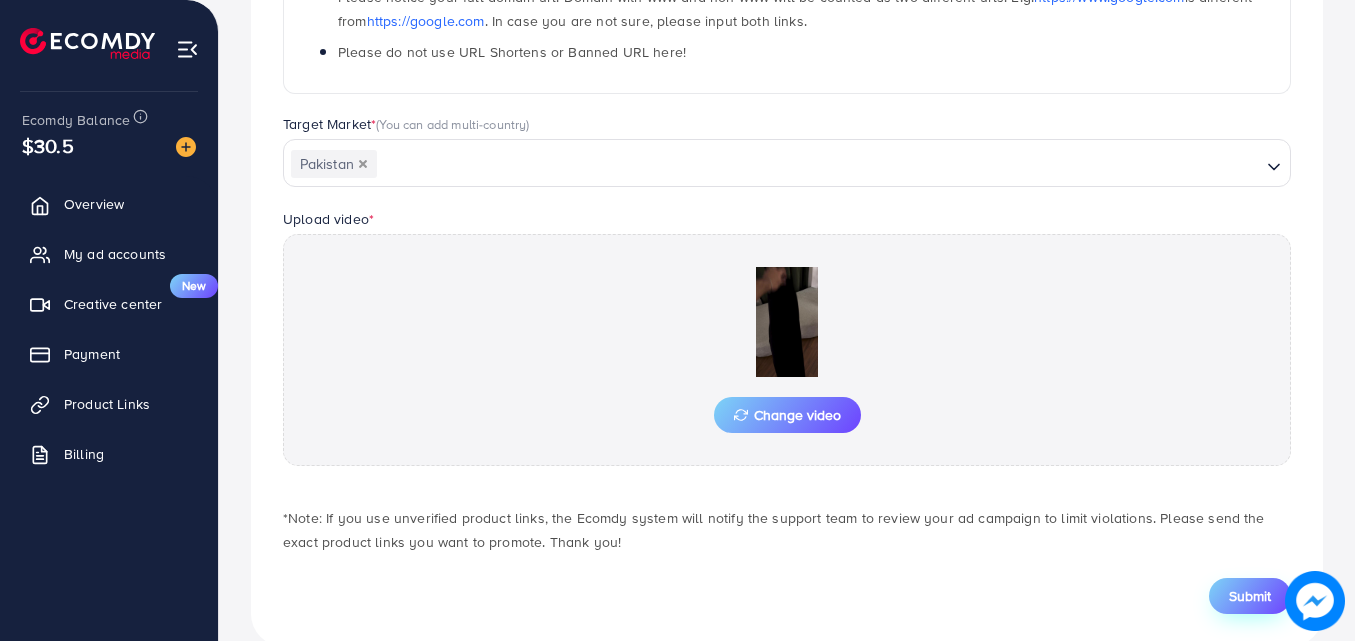 click on "Submit" at bounding box center (1250, 596) 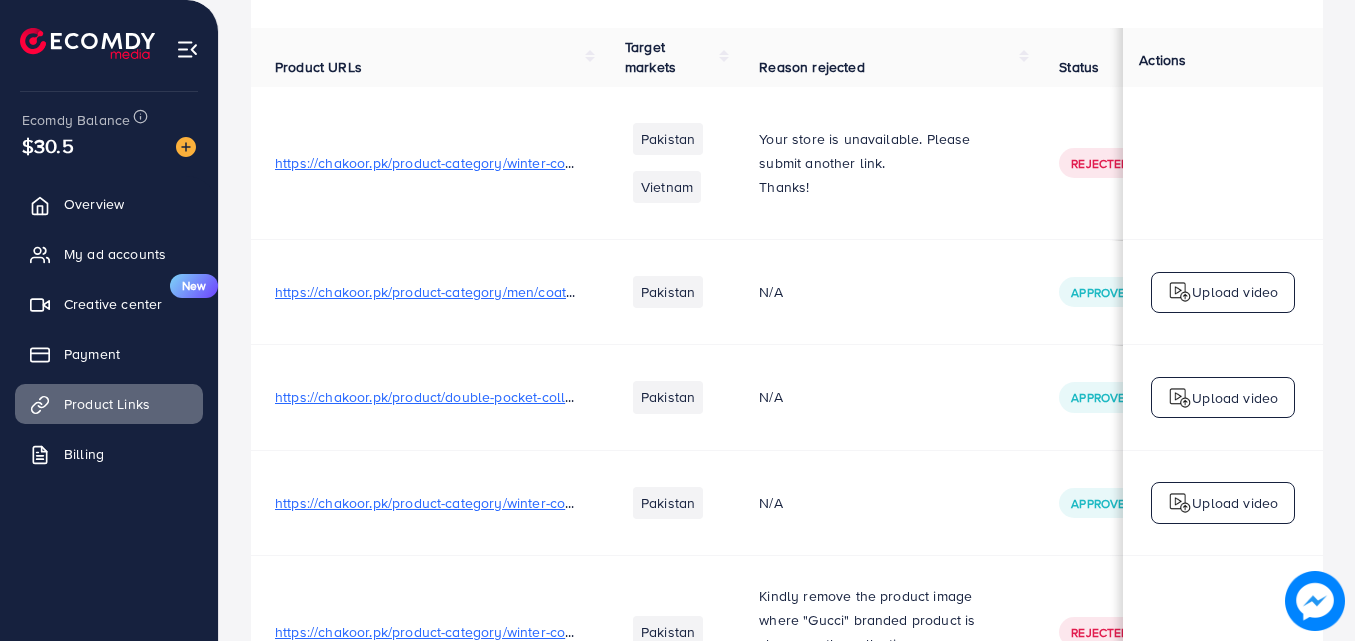 scroll, scrollTop: 0, scrollLeft: 0, axis: both 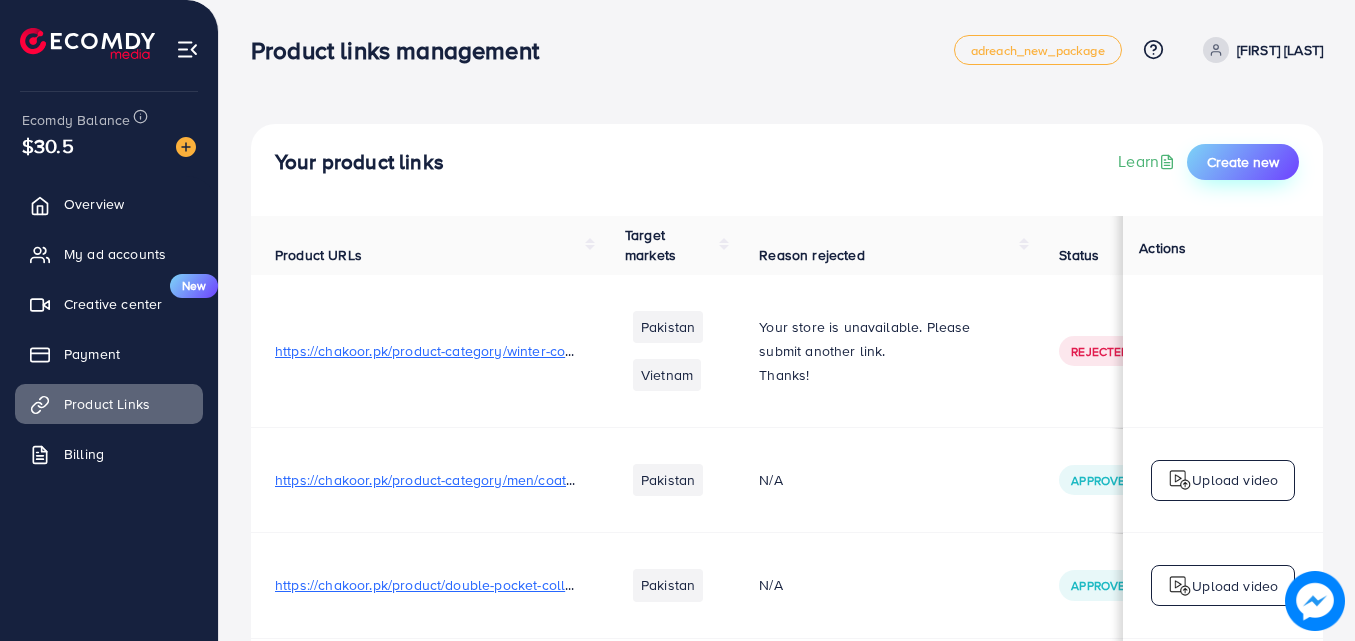 click on "Create new" at bounding box center [1243, 162] 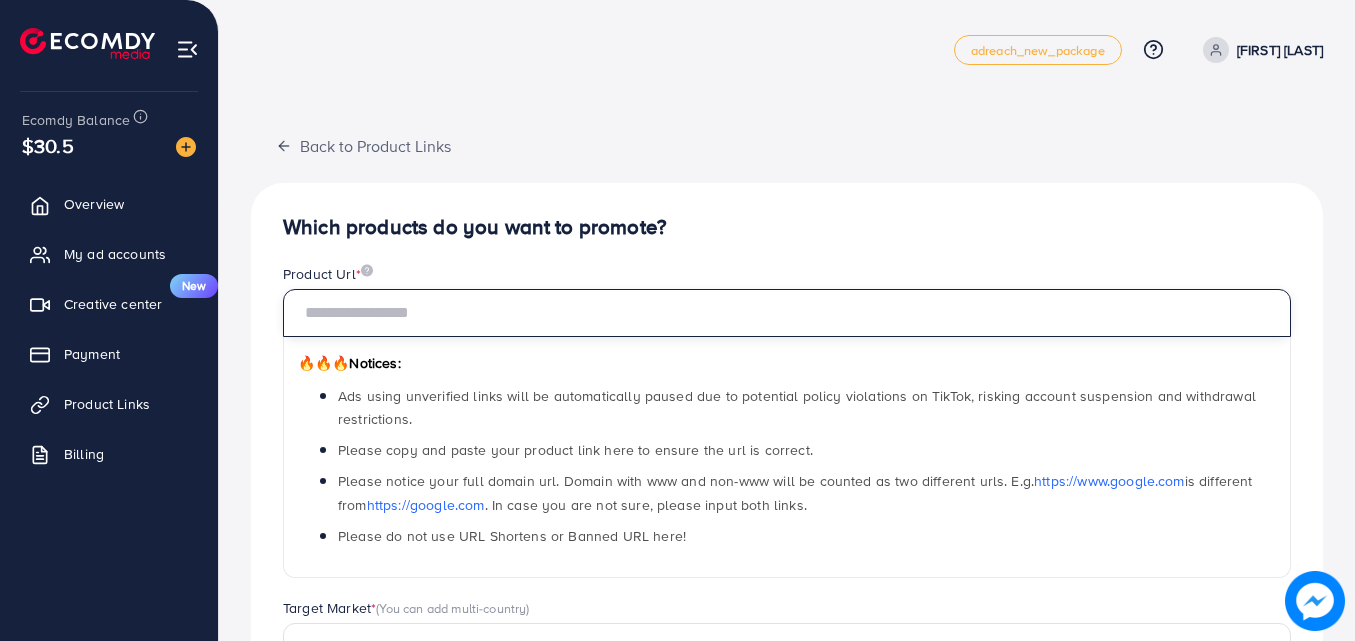 click at bounding box center [787, 313] 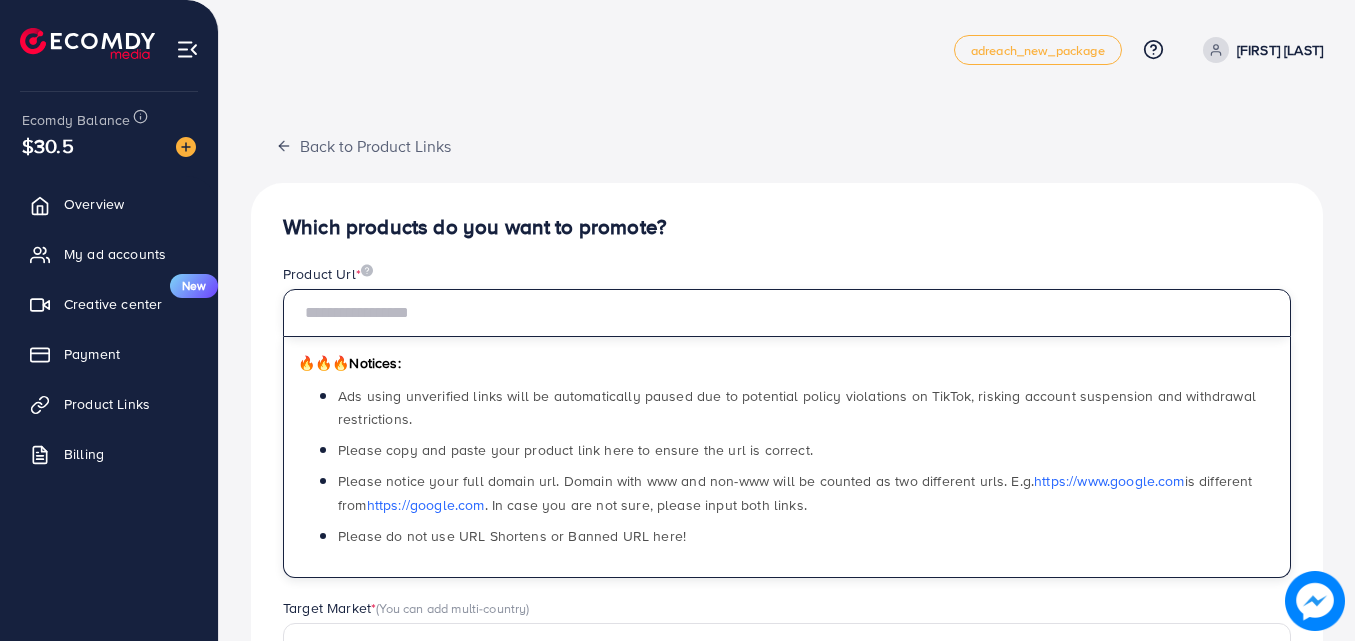 paste on "**********" 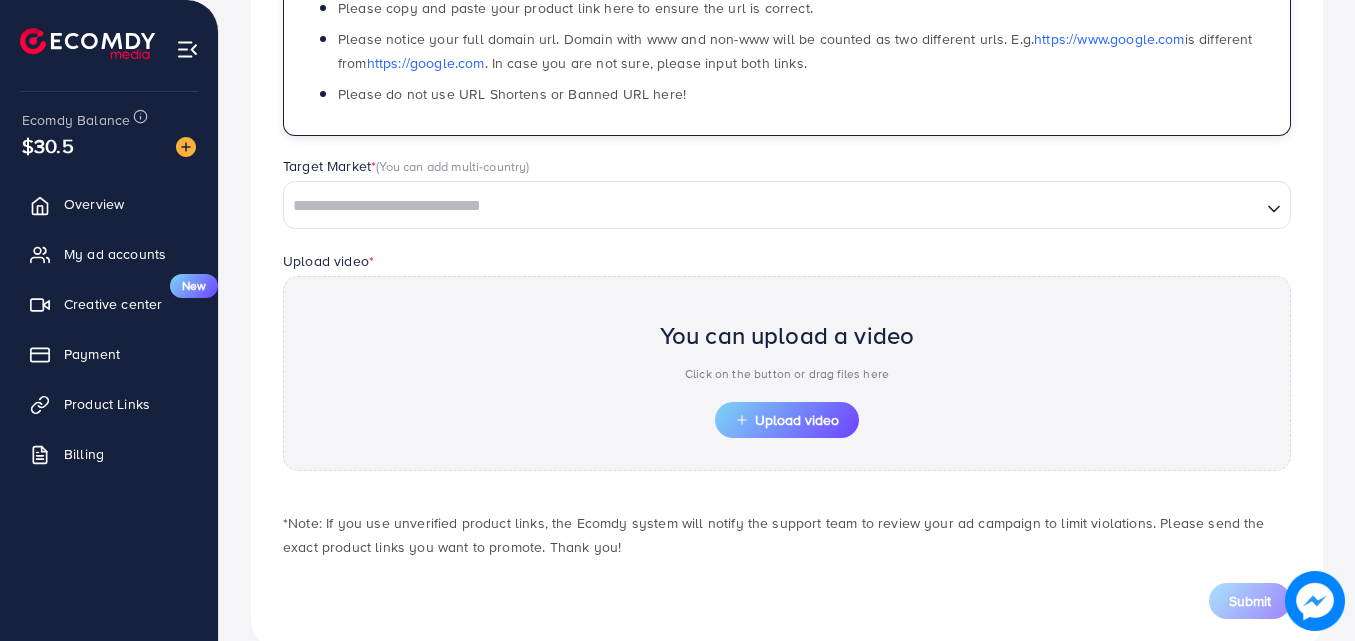scroll, scrollTop: 484, scrollLeft: 0, axis: vertical 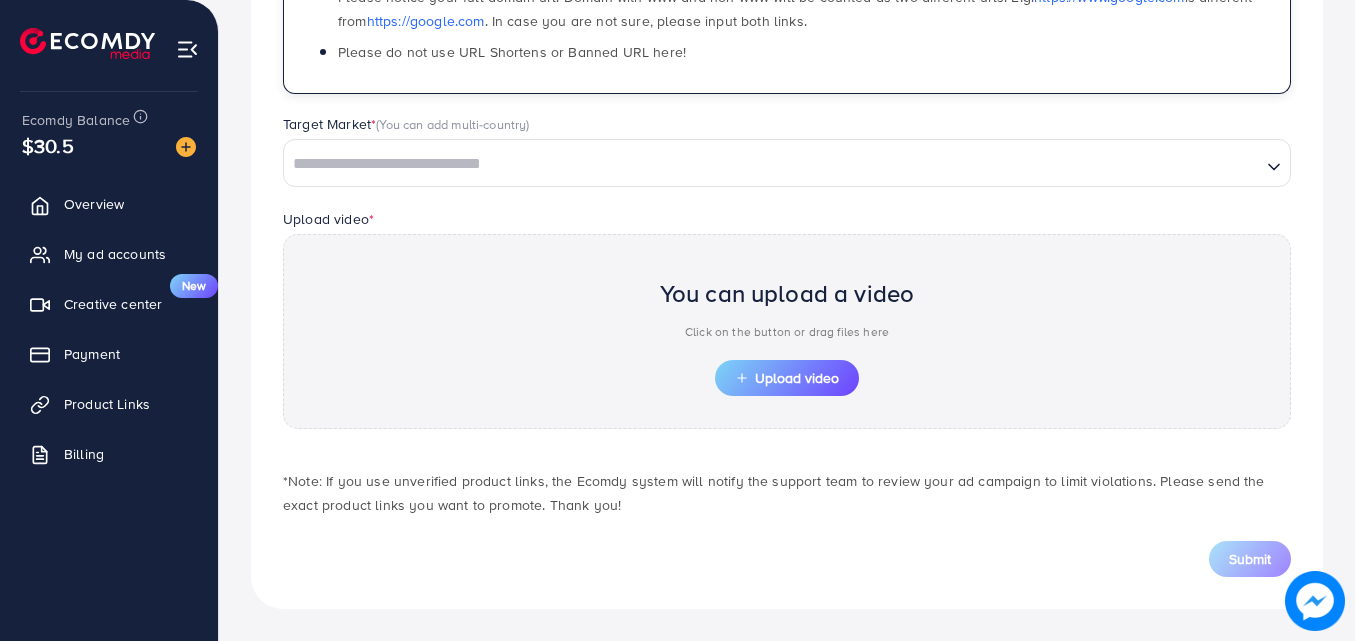type on "**********" 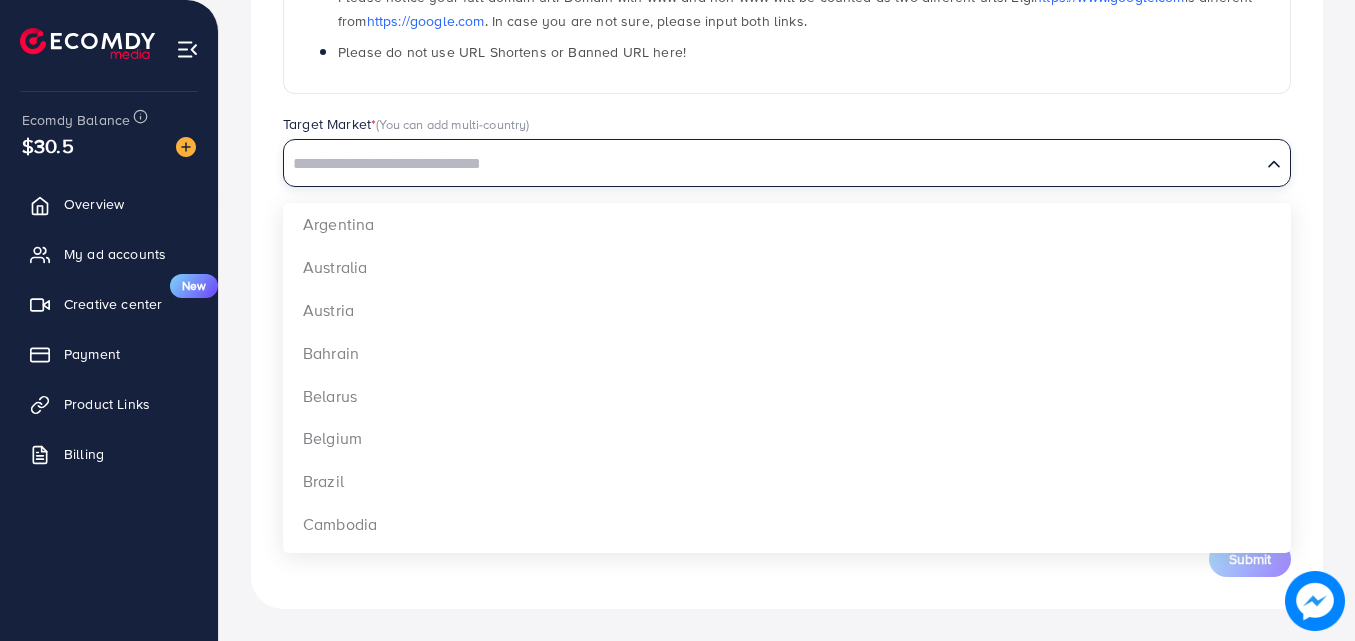 click at bounding box center [772, 164] 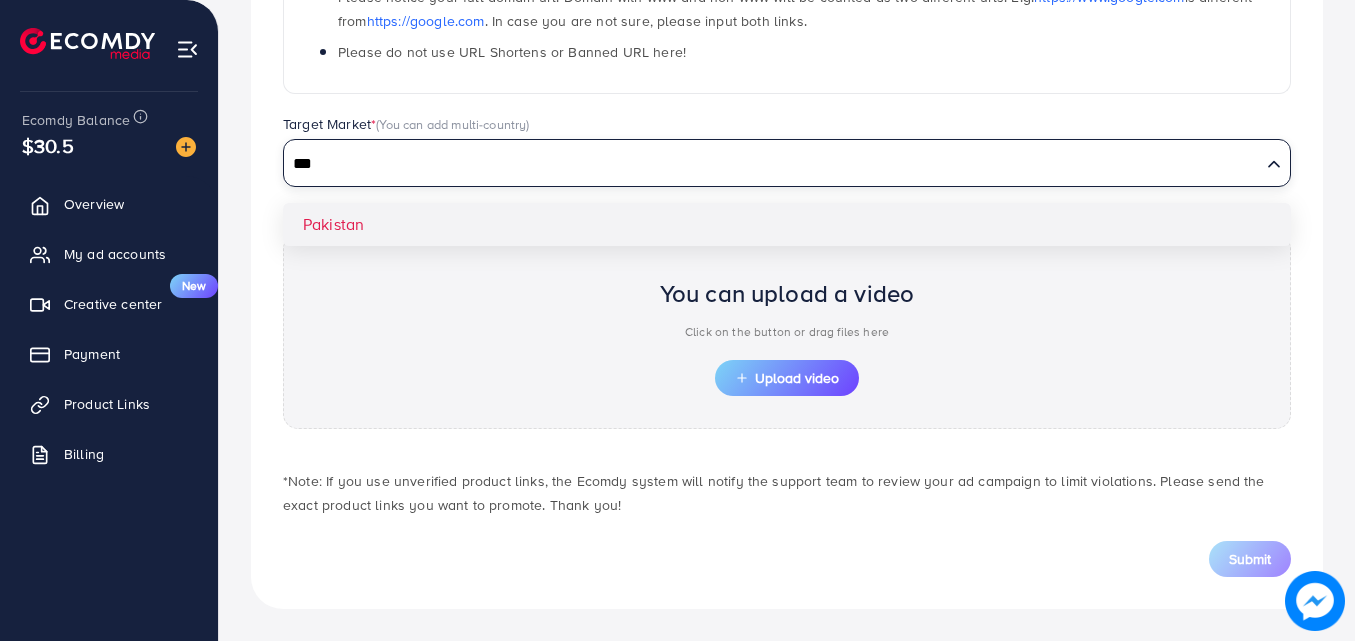 type on "***" 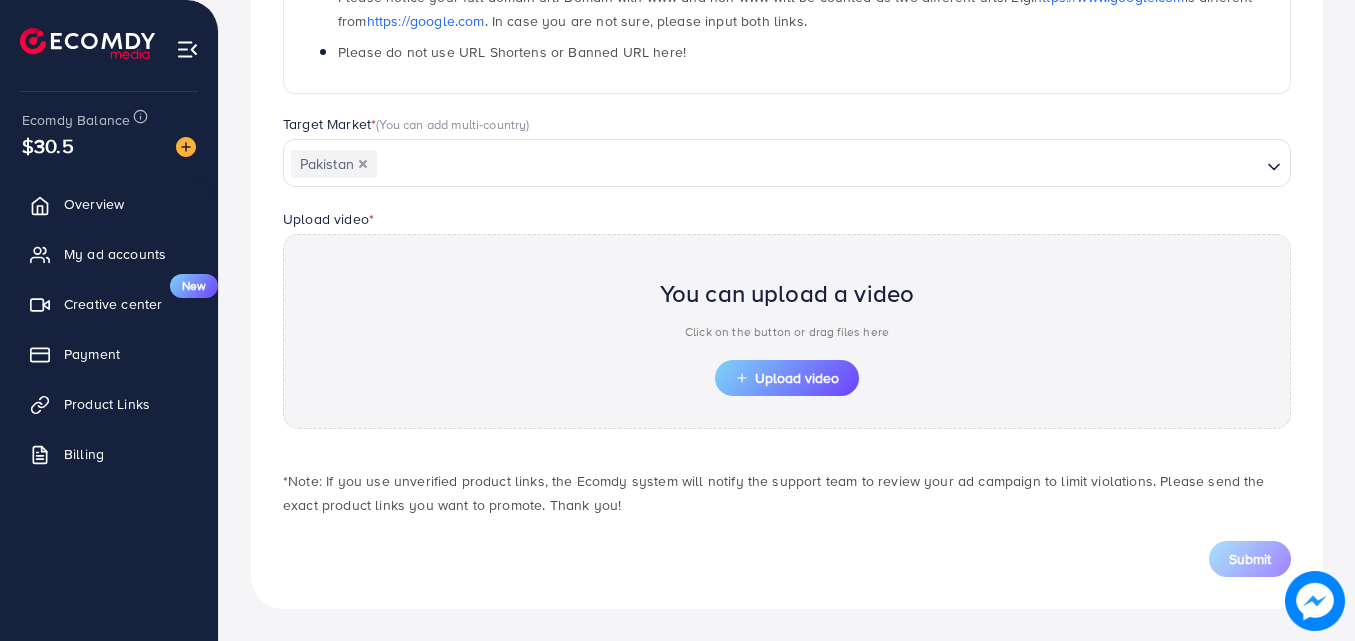 click on "**********" at bounding box center (787, 154) 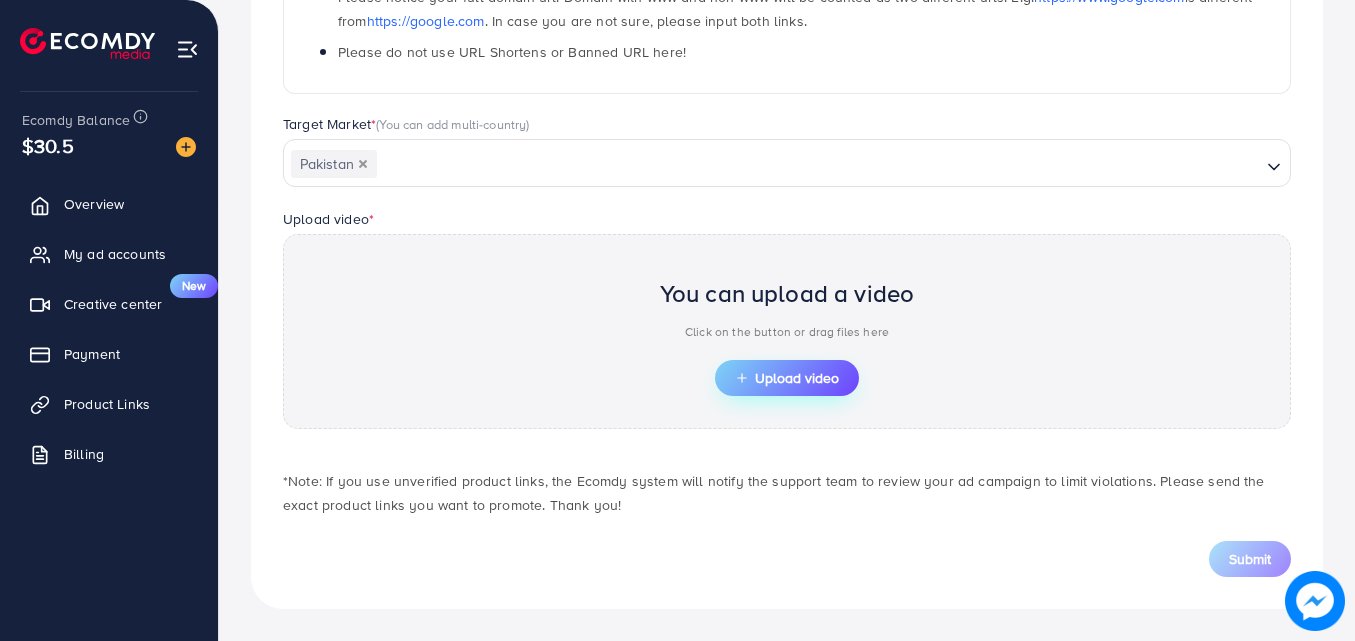 click on "Upload video" at bounding box center (787, 378) 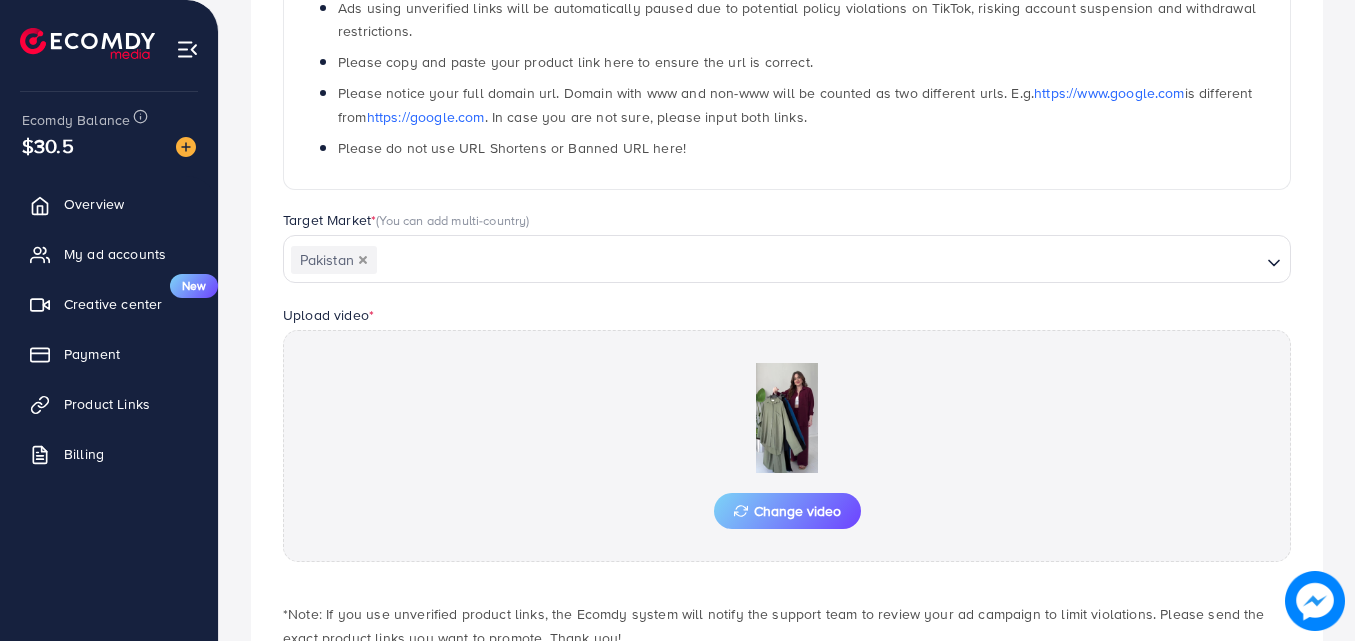 scroll, scrollTop: 484, scrollLeft: 0, axis: vertical 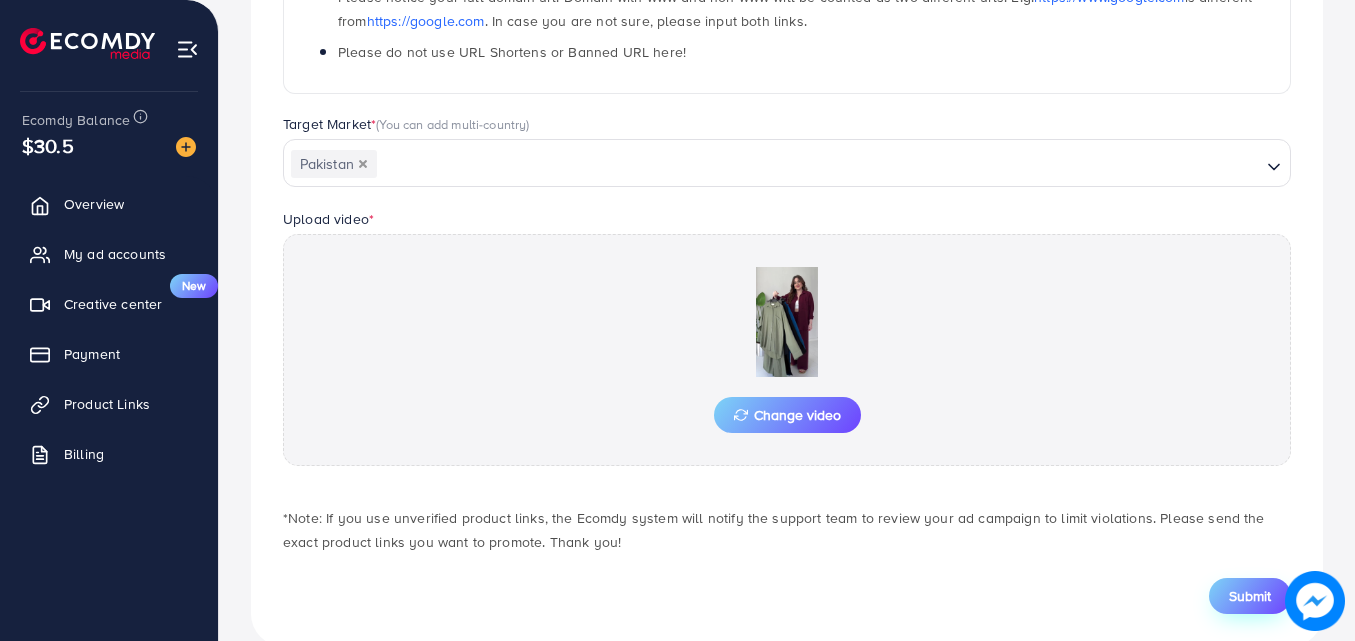 click on "Submit" at bounding box center [1250, 596] 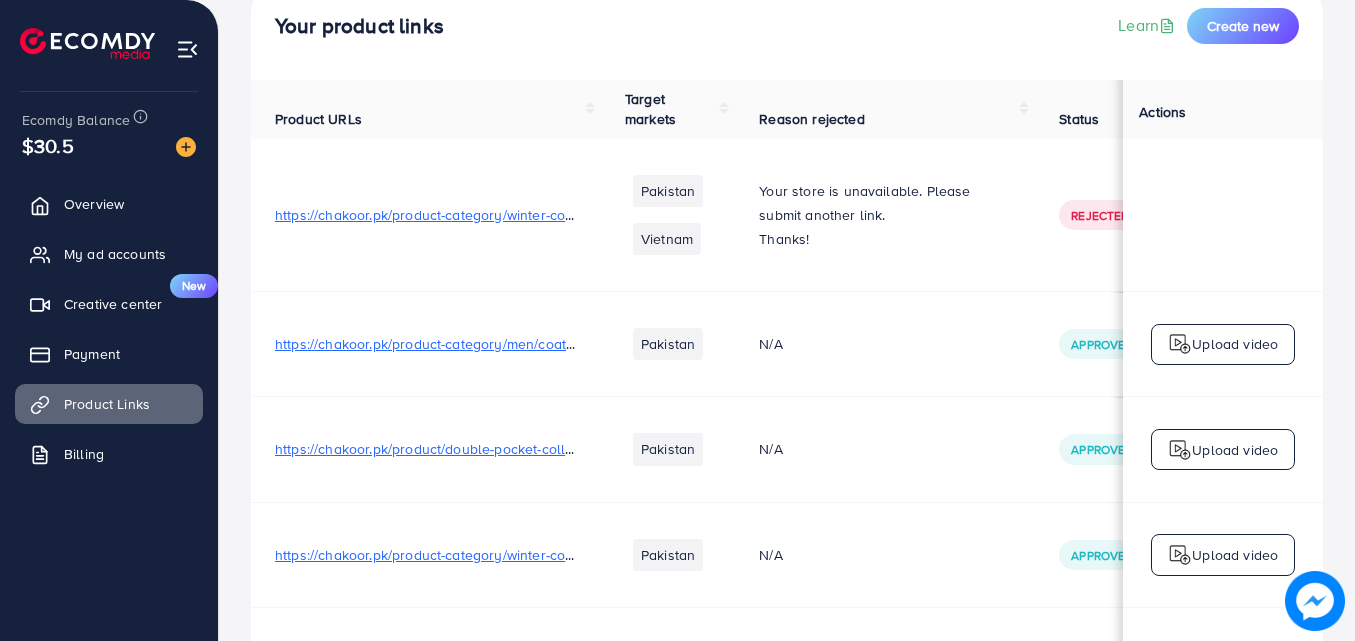 scroll, scrollTop: 0, scrollLeft: 0, axis: both 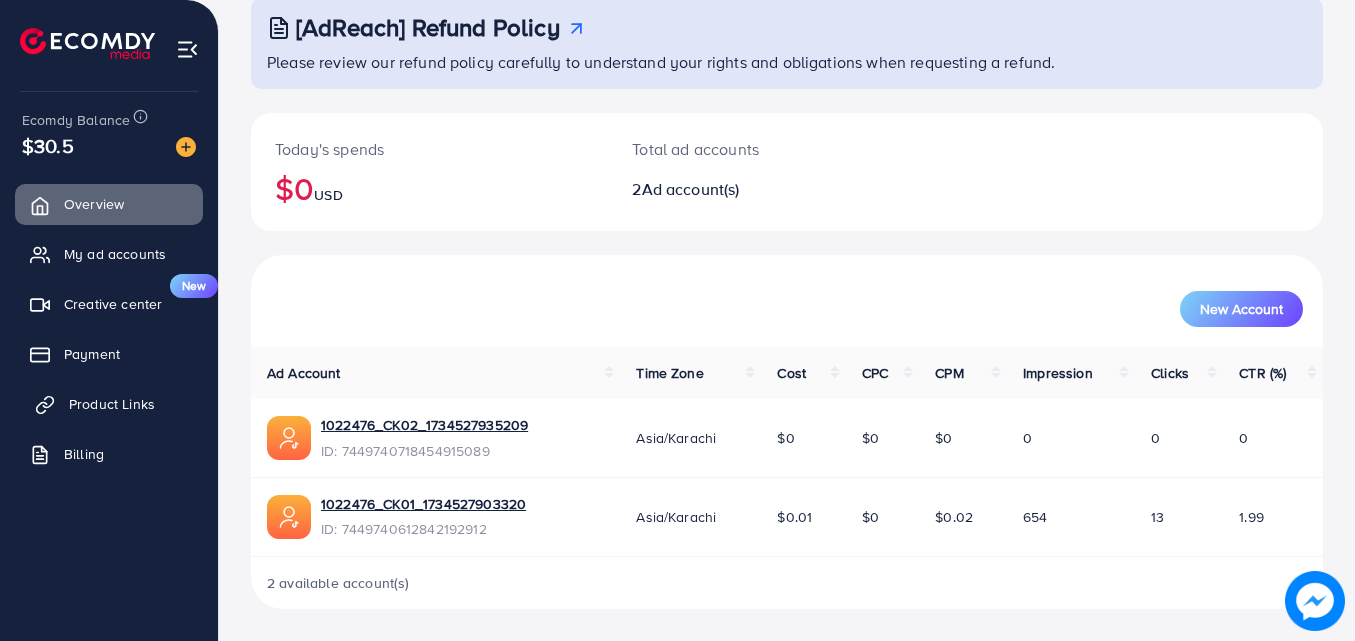 click on "Product Links" at bounding box center (112, 404) 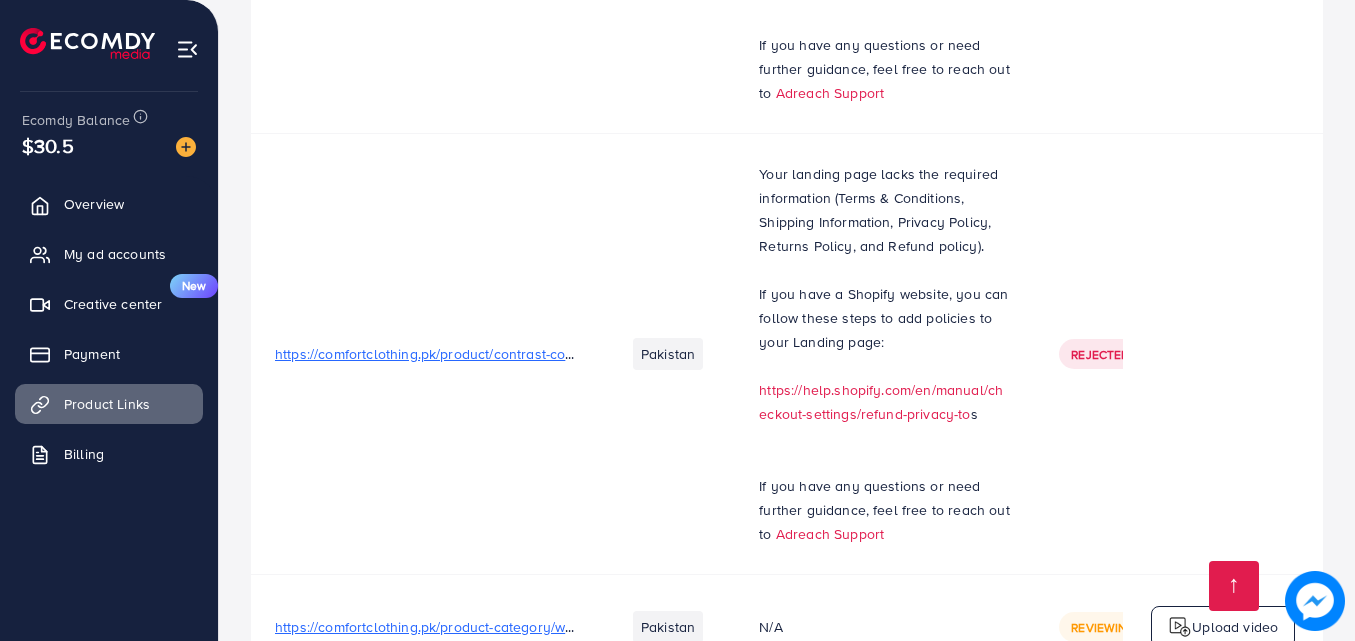 scroll, scrollTop: 2536, scrollLeft: 0, axis: vertical 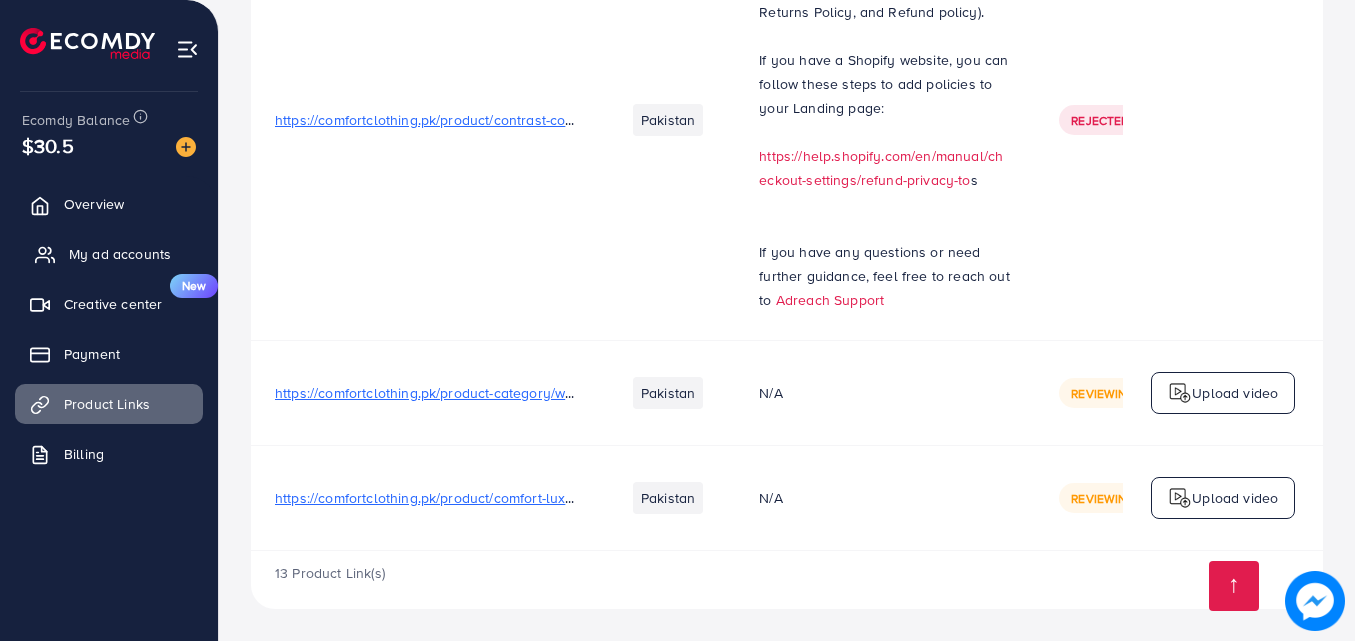 click on "My ad accounts" at bounding box center (120, 254) 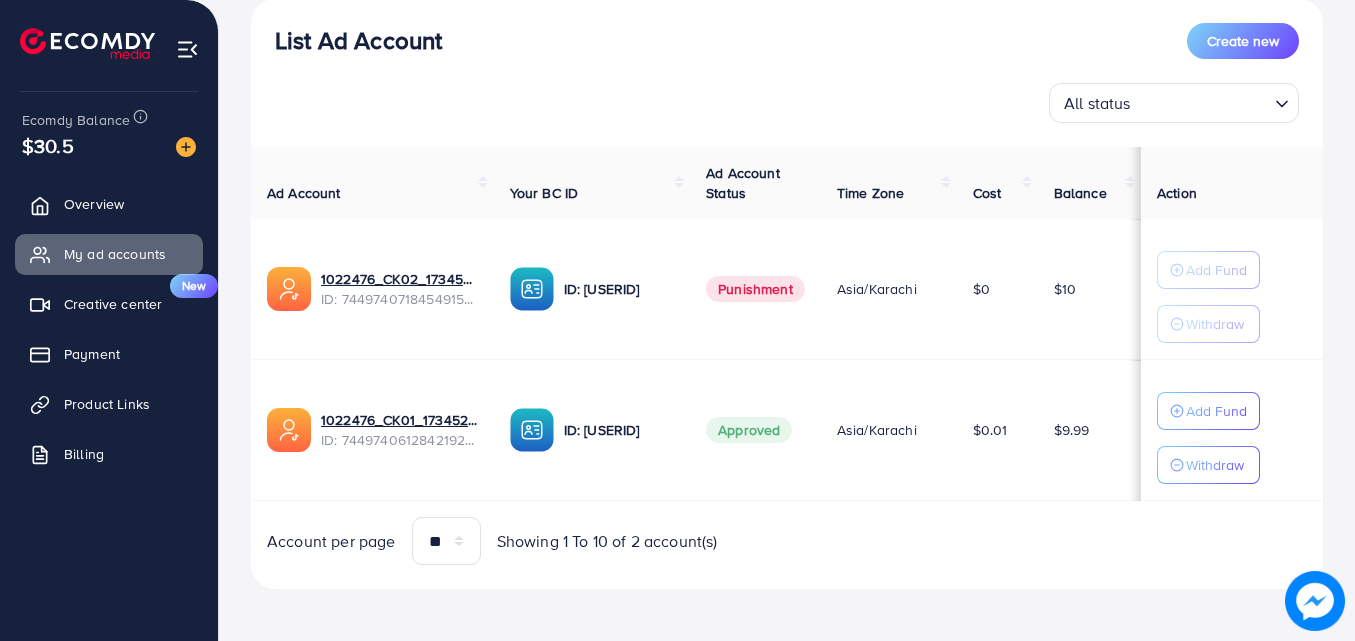 scroll, scrollTop: 245, scrollLeft: 0, axis: vertical 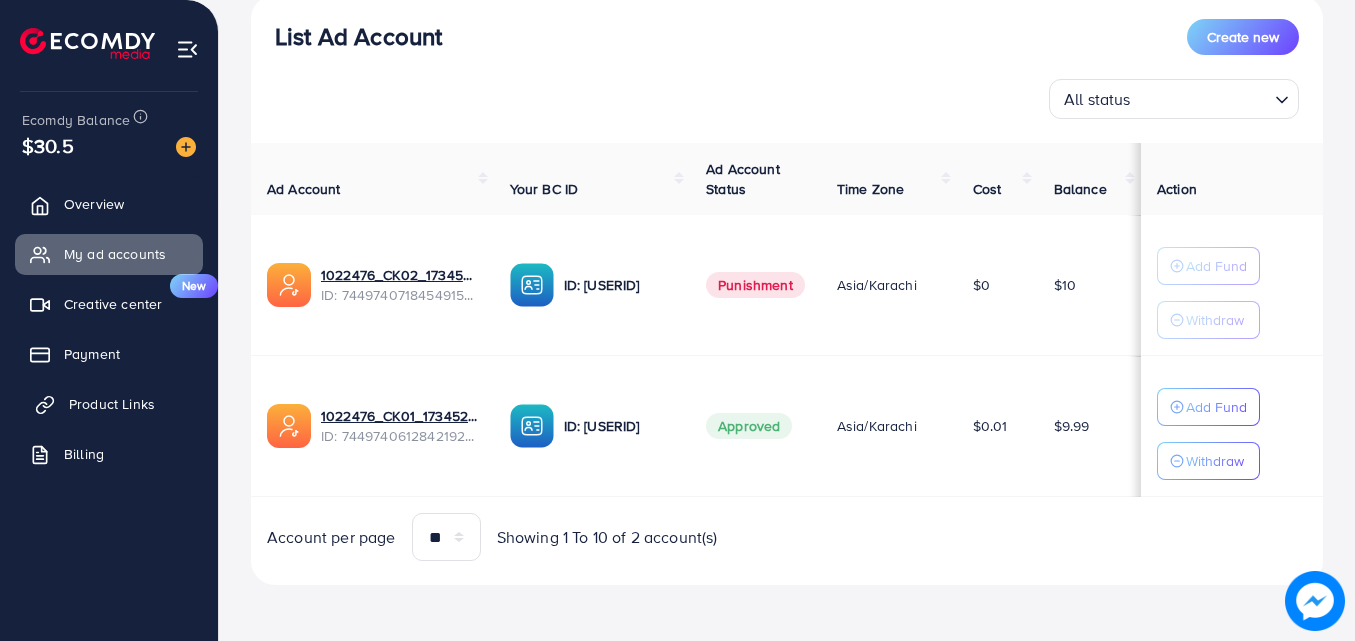 click on "Product Links" at bounding box center [112, 404] 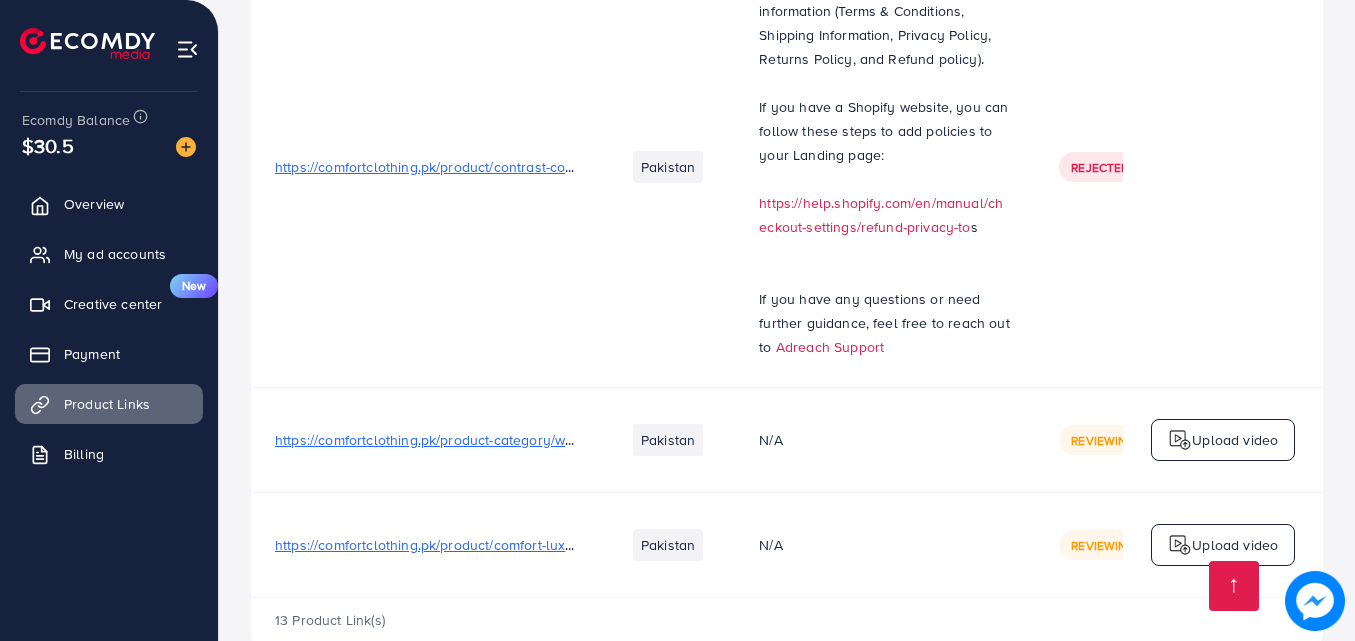 scroll, scrollTop: 2536, scrollLeft: 0, axis: vertical 